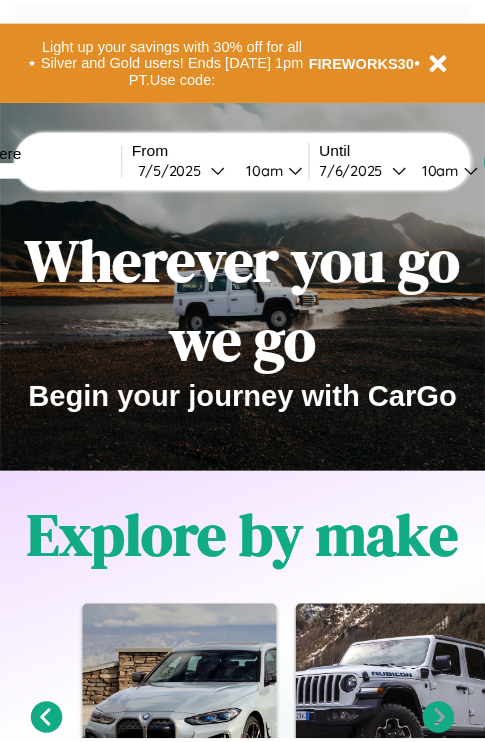 scroll, scrollTop: 0, scrollLeft: 0, axis: both 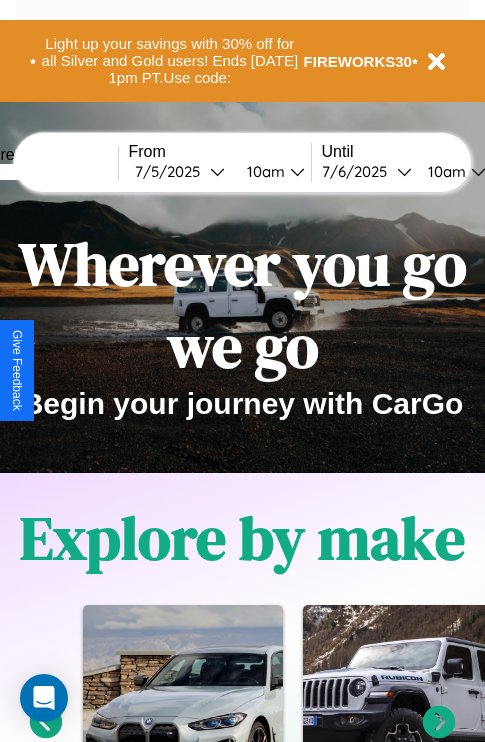 click at bounding box center (43, 172) 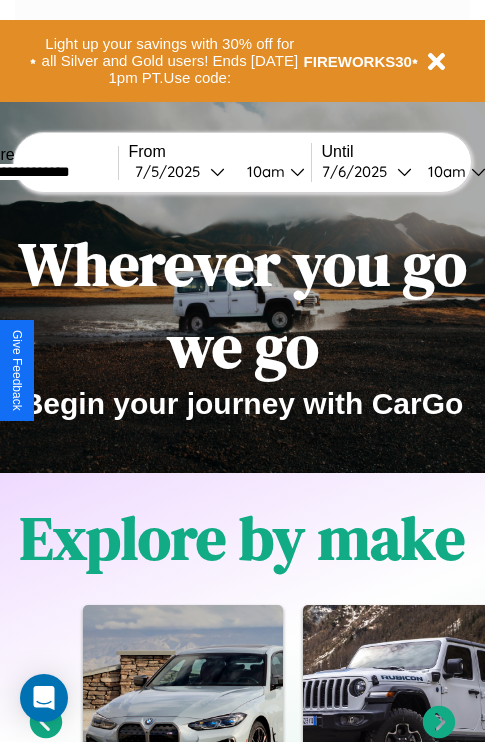 type on "**********" 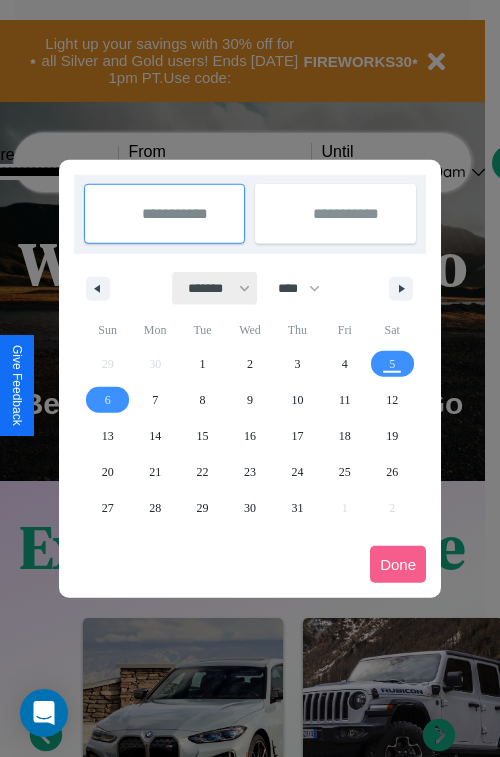 click on "******* ******** ***** ***** *** **** **** ****** ********* ******* ******** ********" at bounding box center (215, 288) 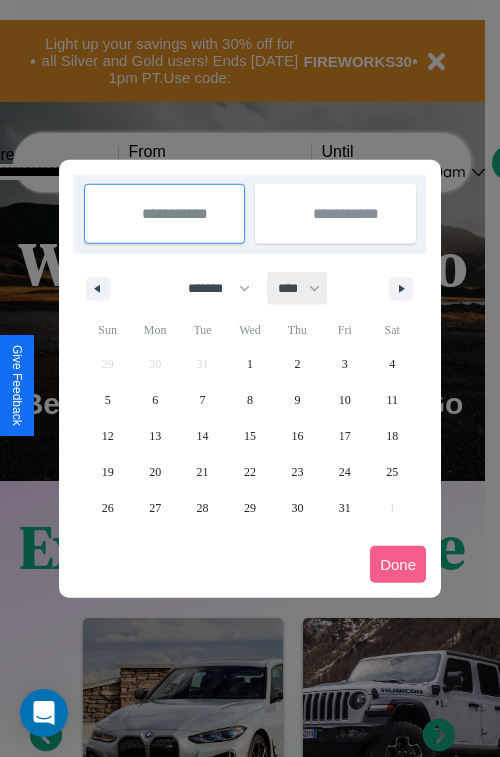 click on "**** **** **** **** **** **** **** **** **** **** **** **** **** **** **** **** **** **** **** **** **** **** **** **** **** **** **** **** **** **** **** **** **** **** **** **** **** **** **** **** **** **** **** **** **** **** **** **** **** **** **** **** **** **** **** **** **** **** **** **** **** **** **** **** **** **** **** **** **** **** **** **** **** **** **** **** **** **** **** **** **** **** **** **** **** **** **** **** **** **** **** **** **** **** **** **** **** **** **** **** **** **** **** **** **** **** **** **** **** **** **** **** **** **** **** **** **** **** **** **** ****" at bounding box center [298, 288] 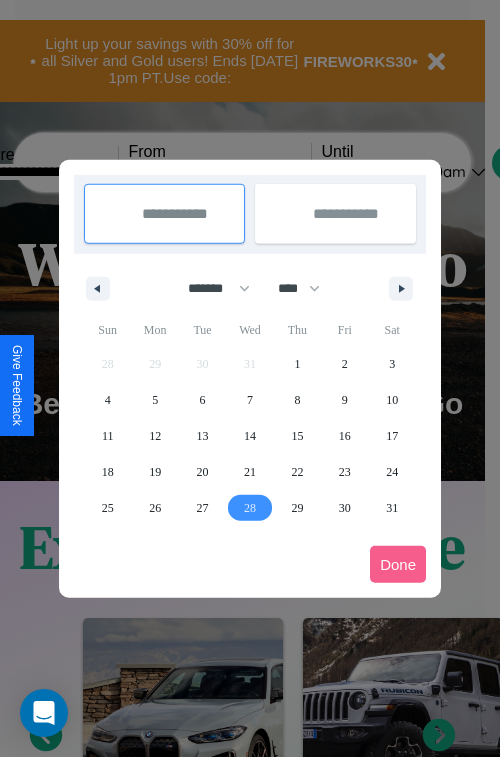 click on "28" at bounding box center [250, 508] 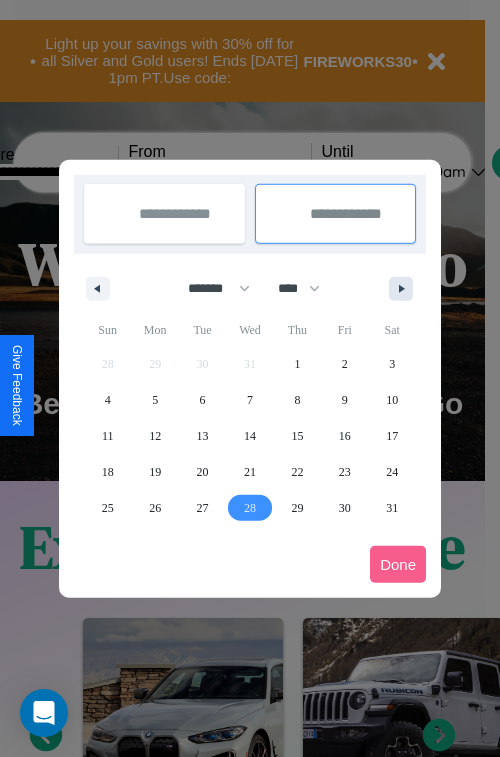 click at bounding box center [405, 289] 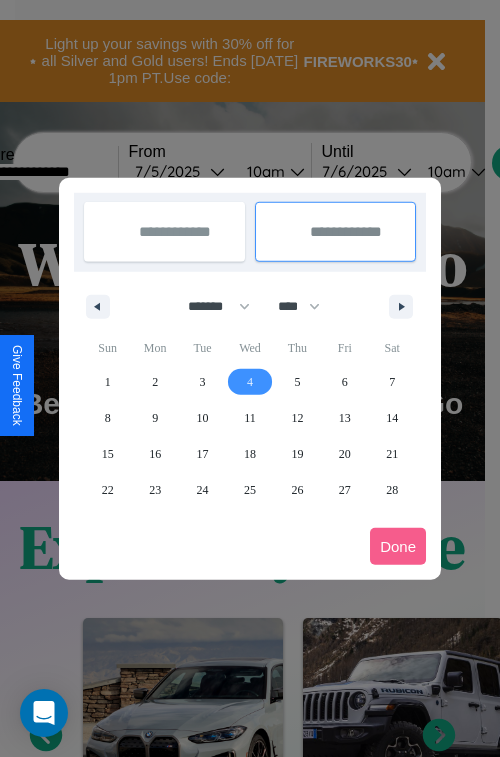 click on "4" at bounding box center (250, 382) 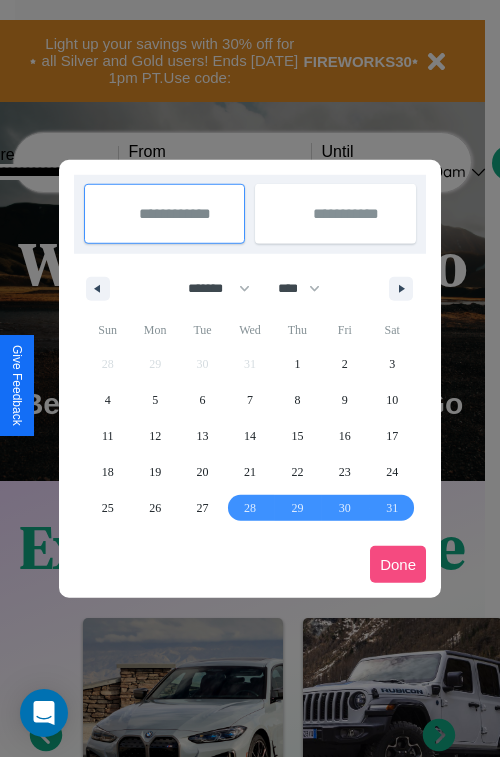 click on "Done" at bounding box center (398, 564) 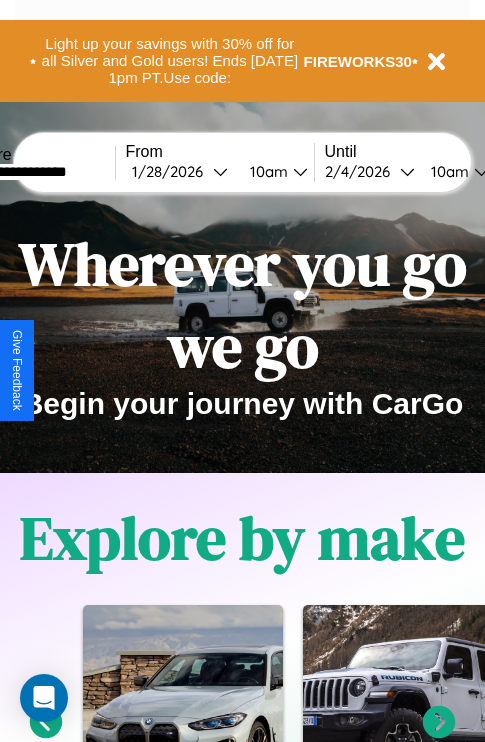 scroll, scrollTop: 0, scrollLeft: 71, axis: horizontal 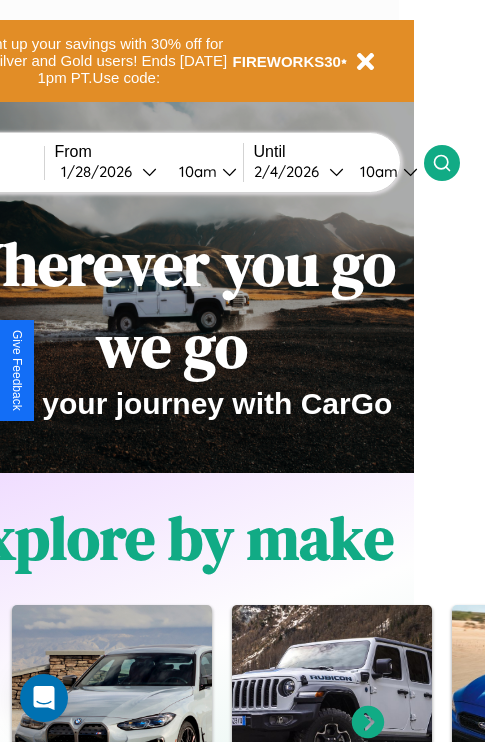 click 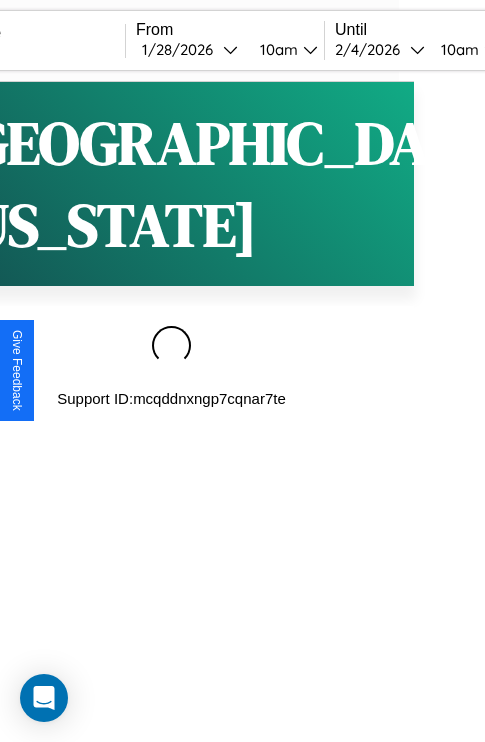 scroll, scrollTop: 0, scrollLeft: 0, axis: both 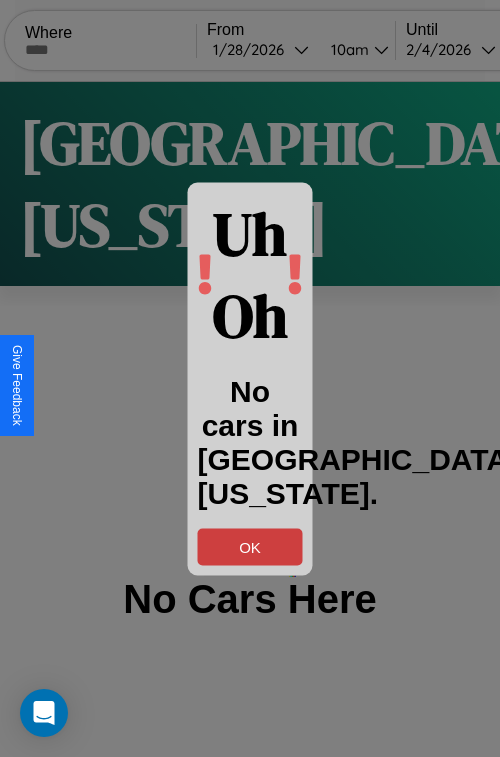 click on "OK" at bounding box center (250, 546) 